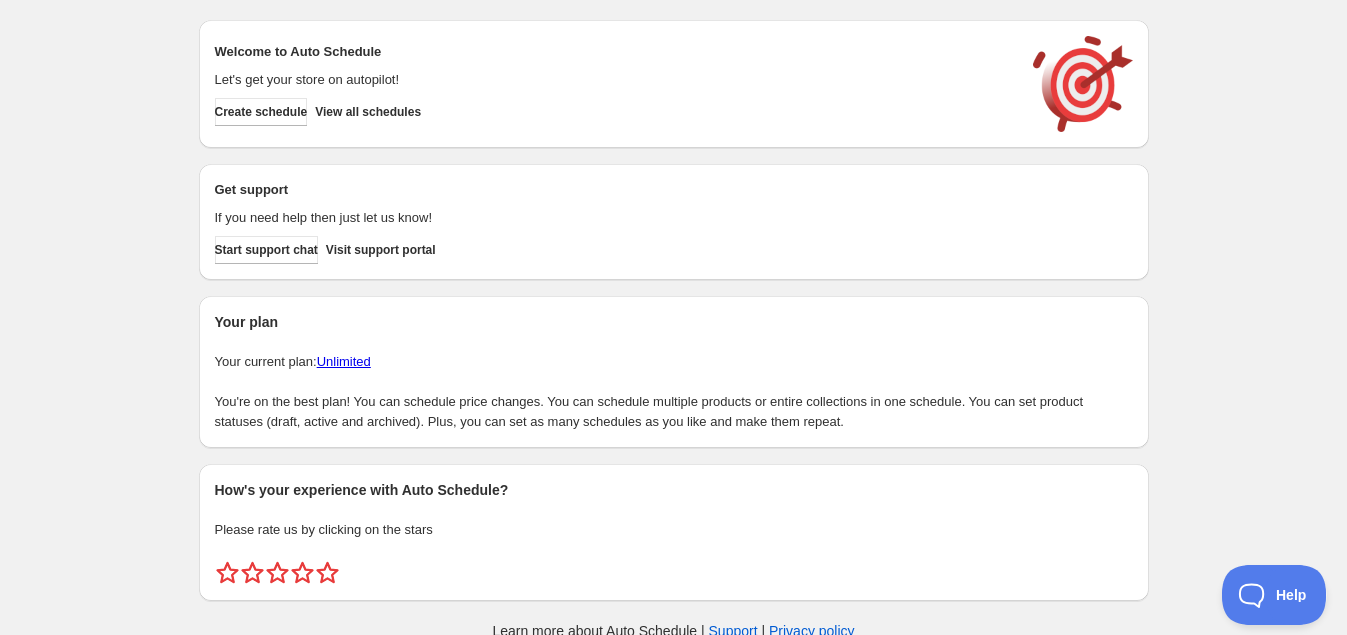 scroll, scrollTop: 0, scrollLeft: 0, axis: both 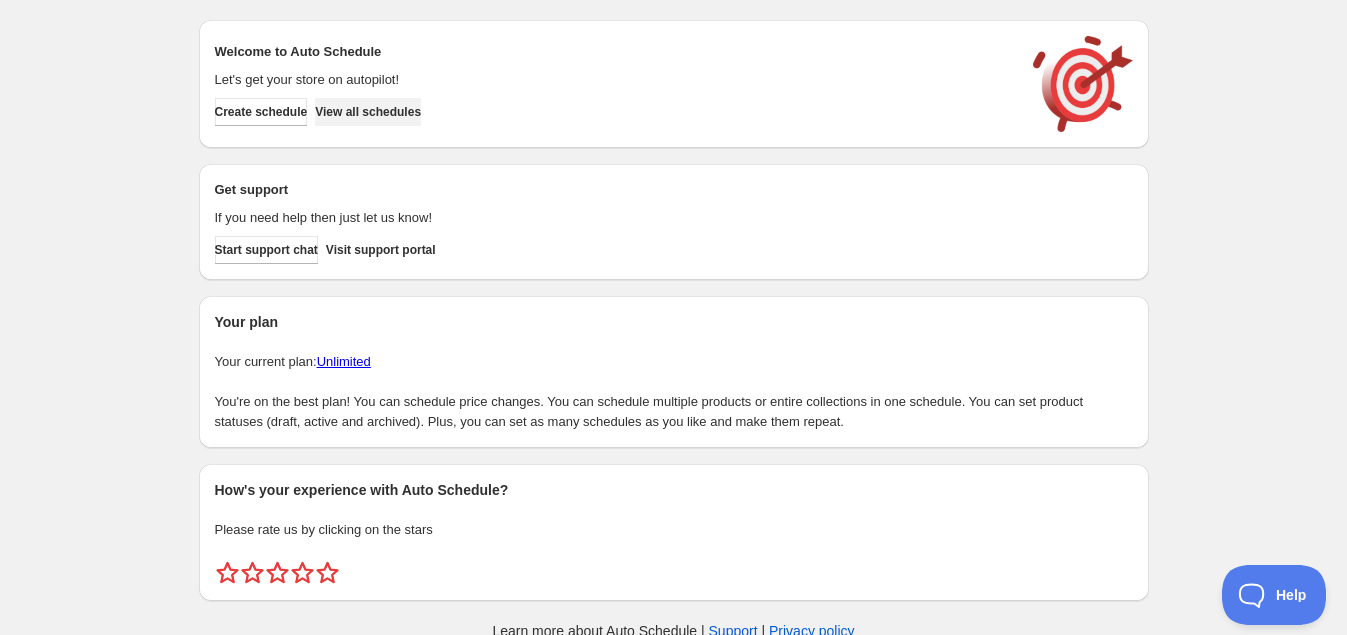click on "View all schedules" at bounding box center [368, 112] 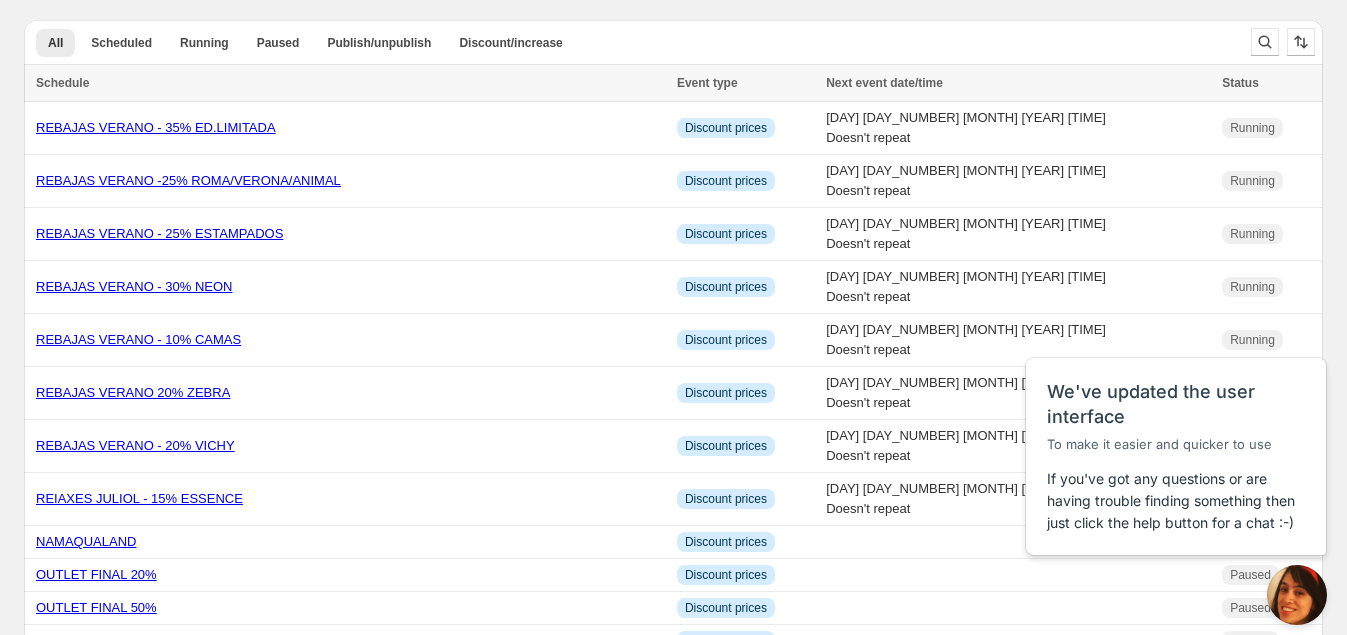 scroll, scrollTop: 0, scrollLeft: 0, axis: both 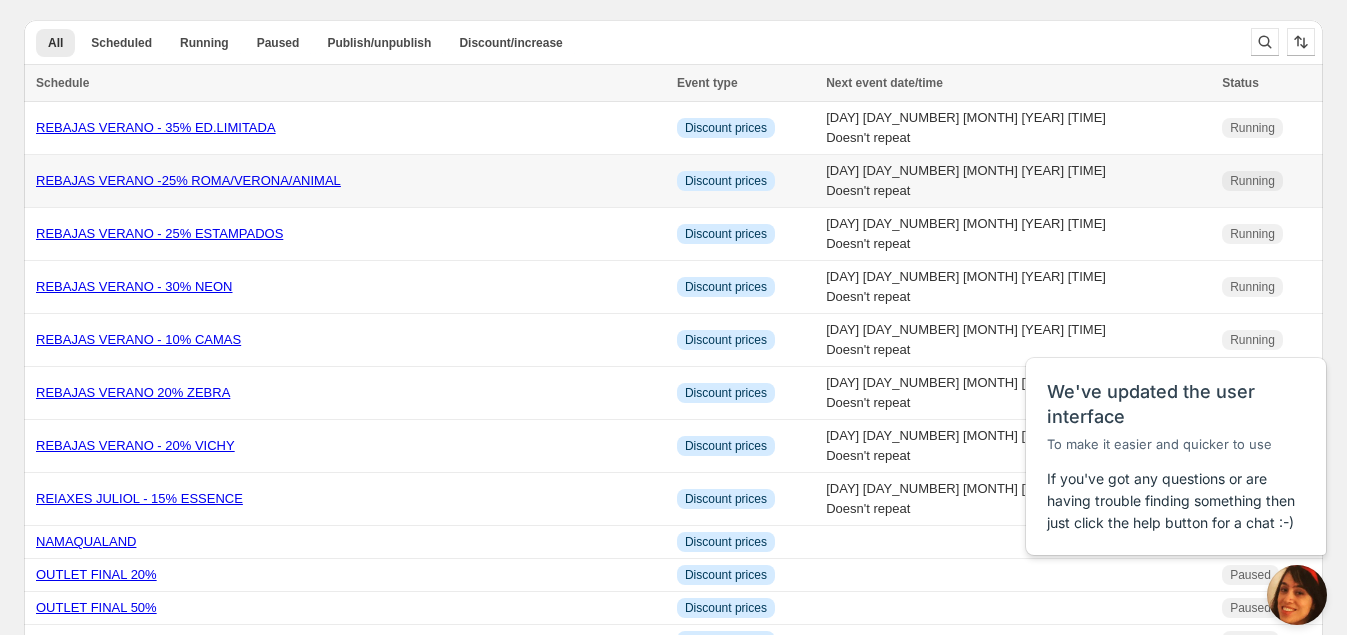 click on "REBAJAS VERANO -25% ROMA/VERONA/ANIMAL" at bounding box center (188, 180) 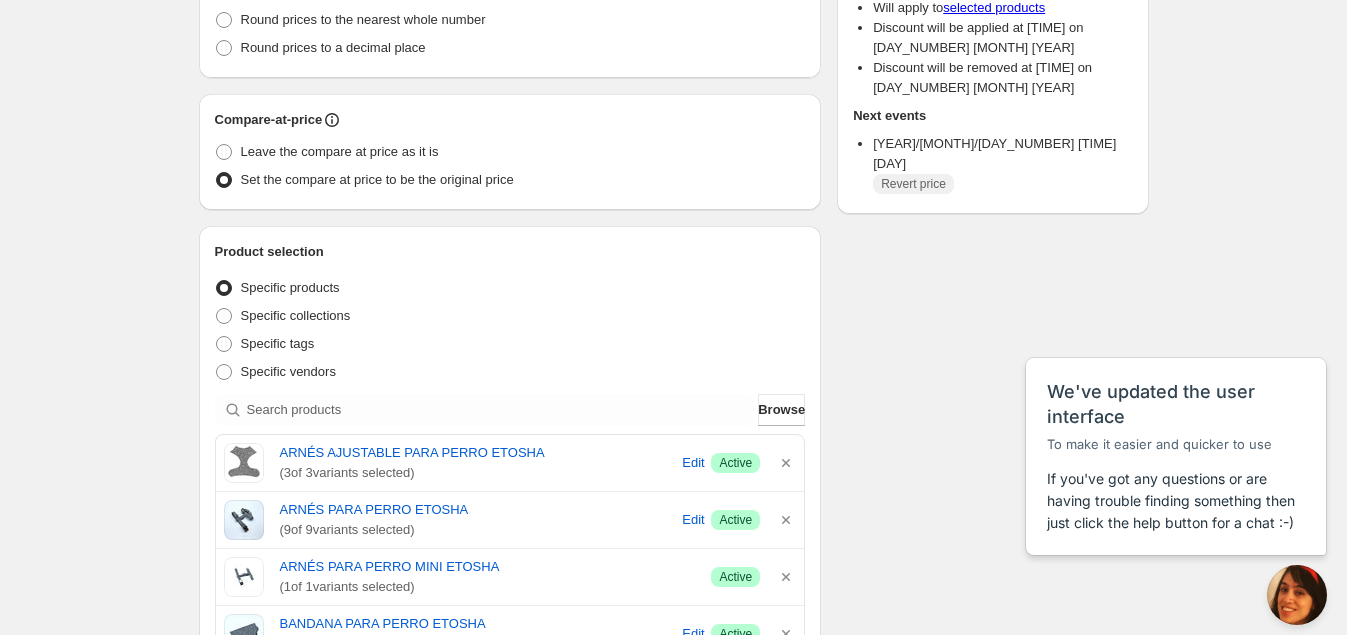 scroll, scrollTop: 0, scrollLeft: 0, axis: both 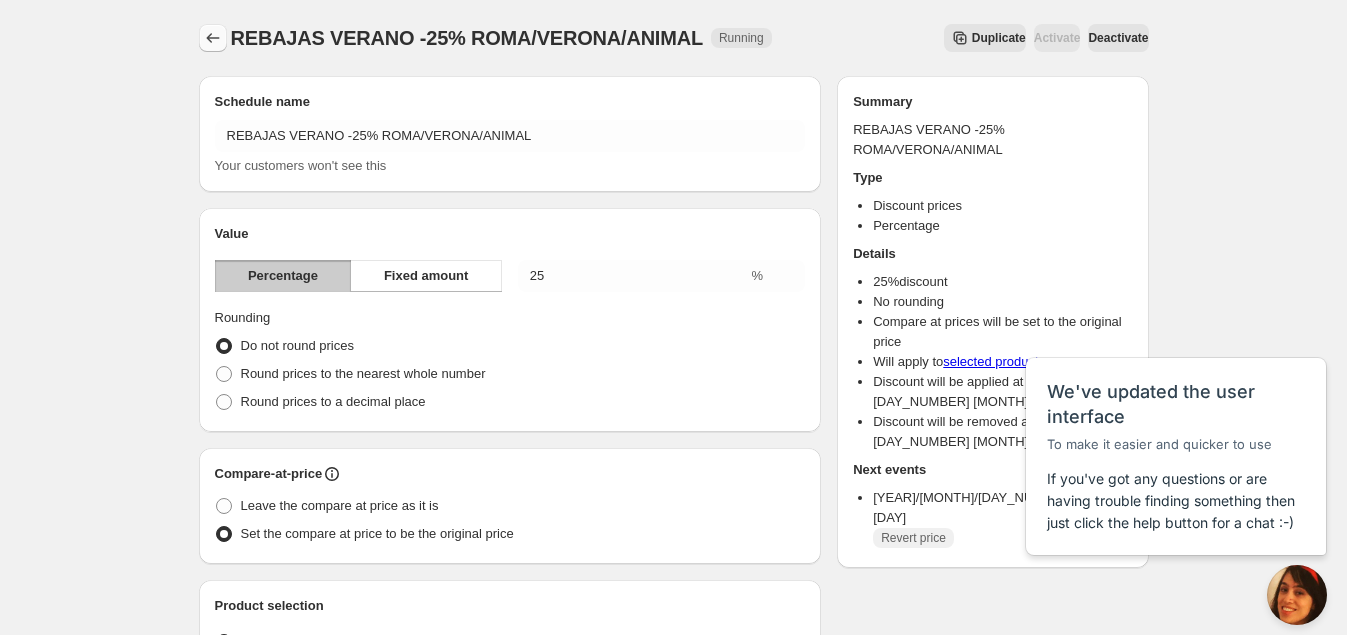 click at bounding box center (213, 38) 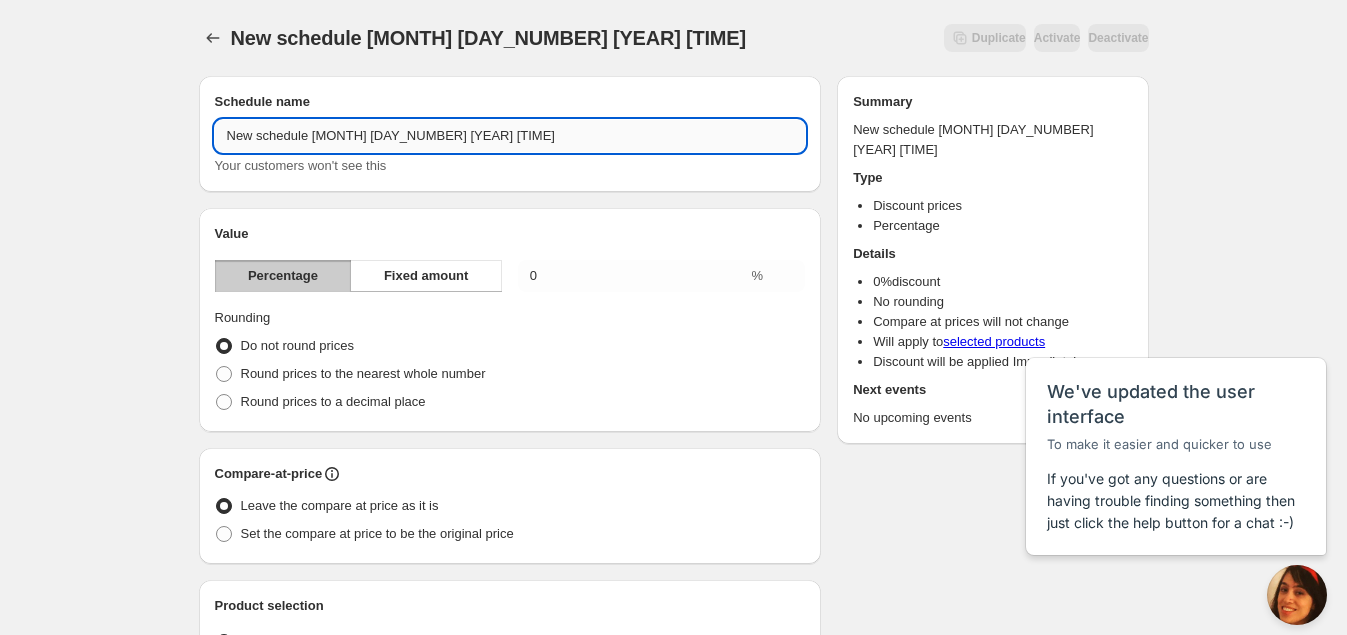 click on "New schedule [MONTH] [DAY_NUMBER] [YEAR] [TIME]" at bounding box center [510, 136] 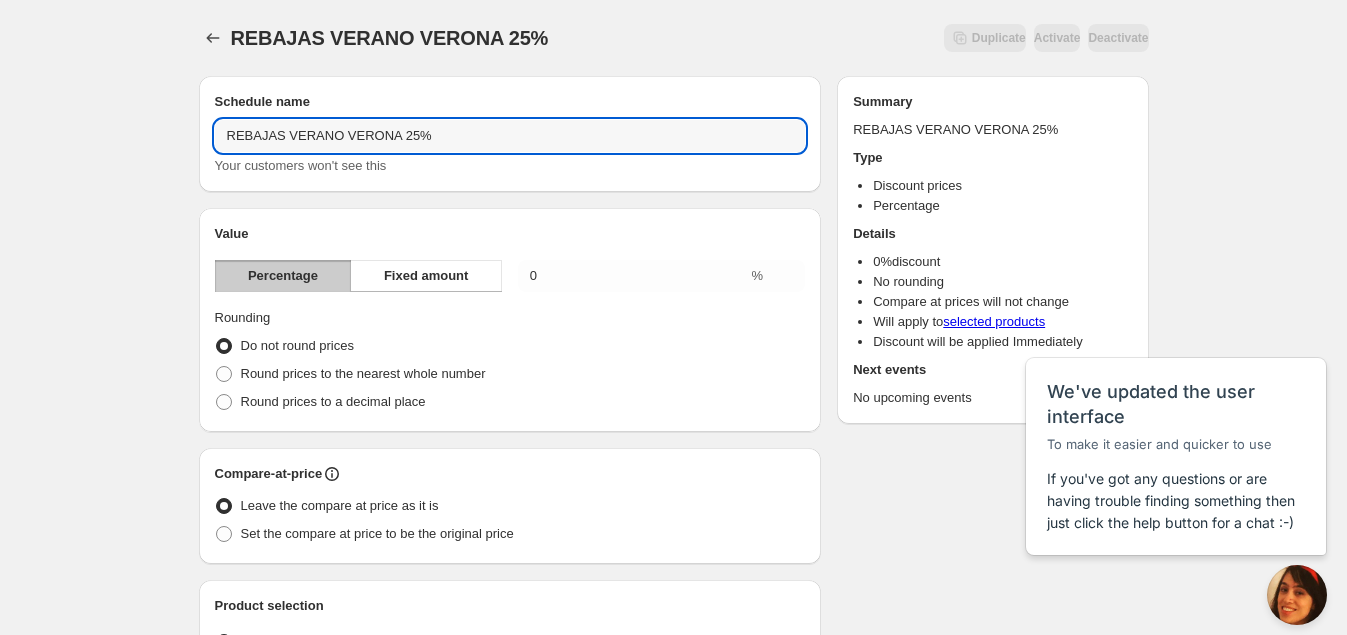 type on "REBAJAS VERANO VERONA 25%" 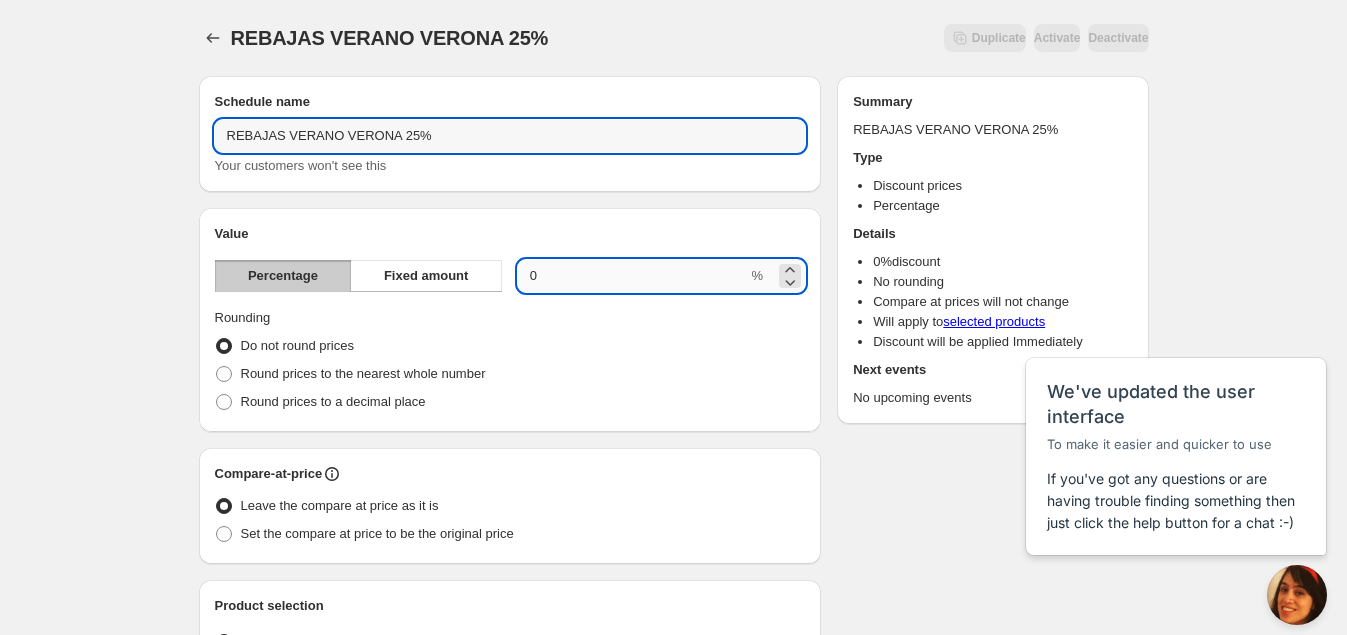 click on "0.00" at bounding box center (633, 276) 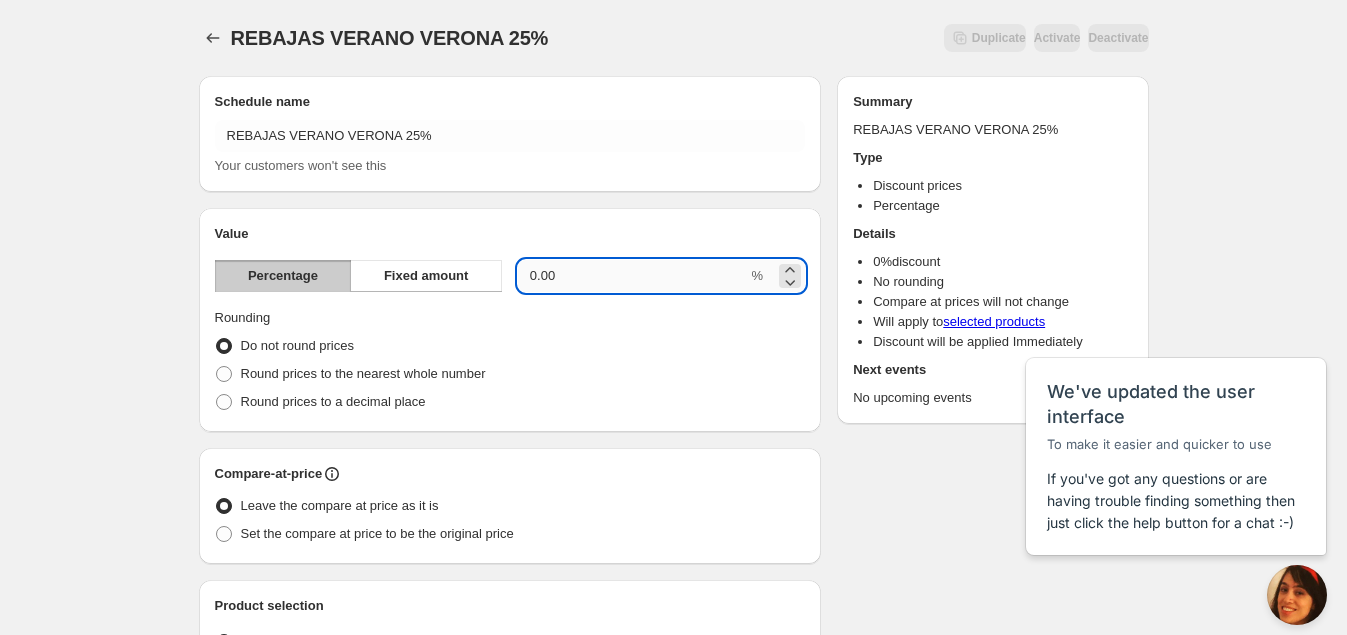 click on "0.00" at bounding box center (633, 276) 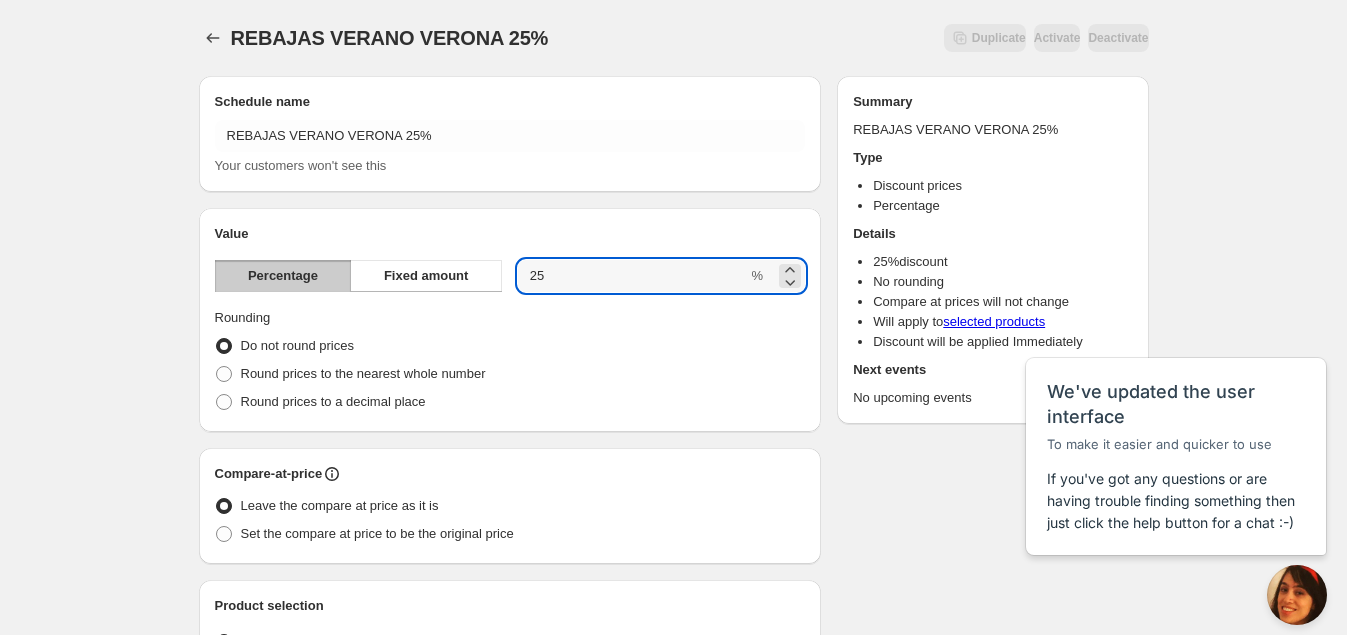 type on "25" 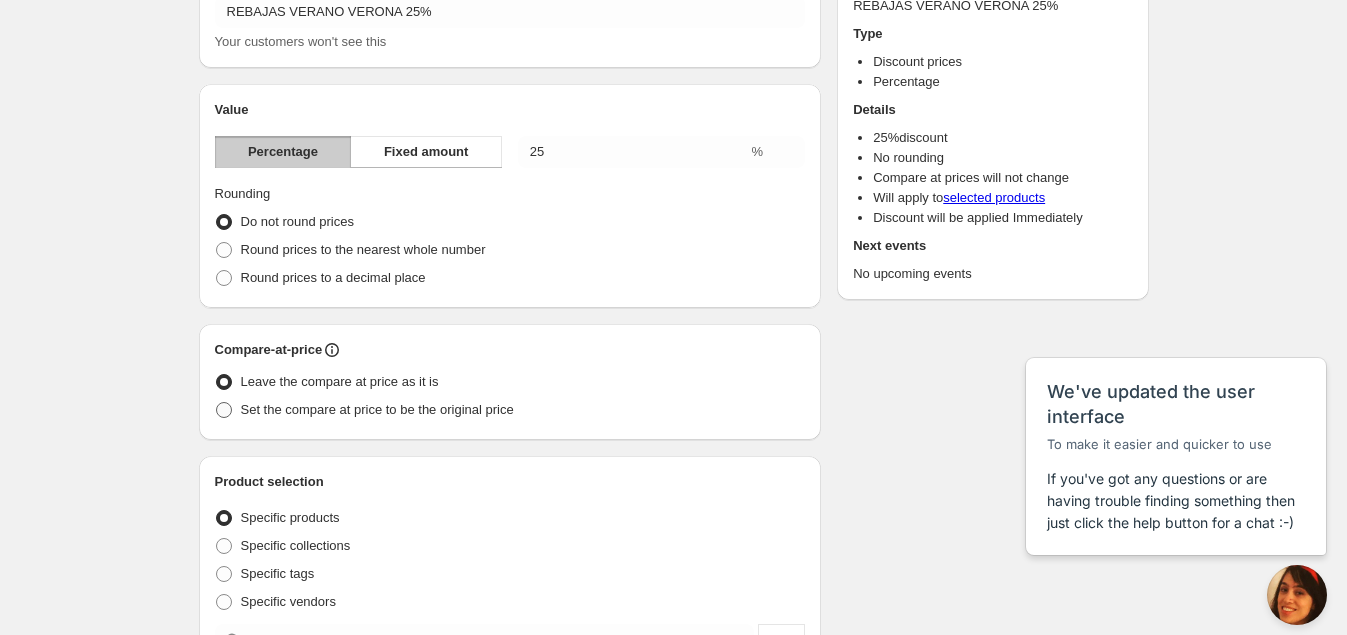 click on "Set the compare at price to be the original price" at bounding box center [364, 410] 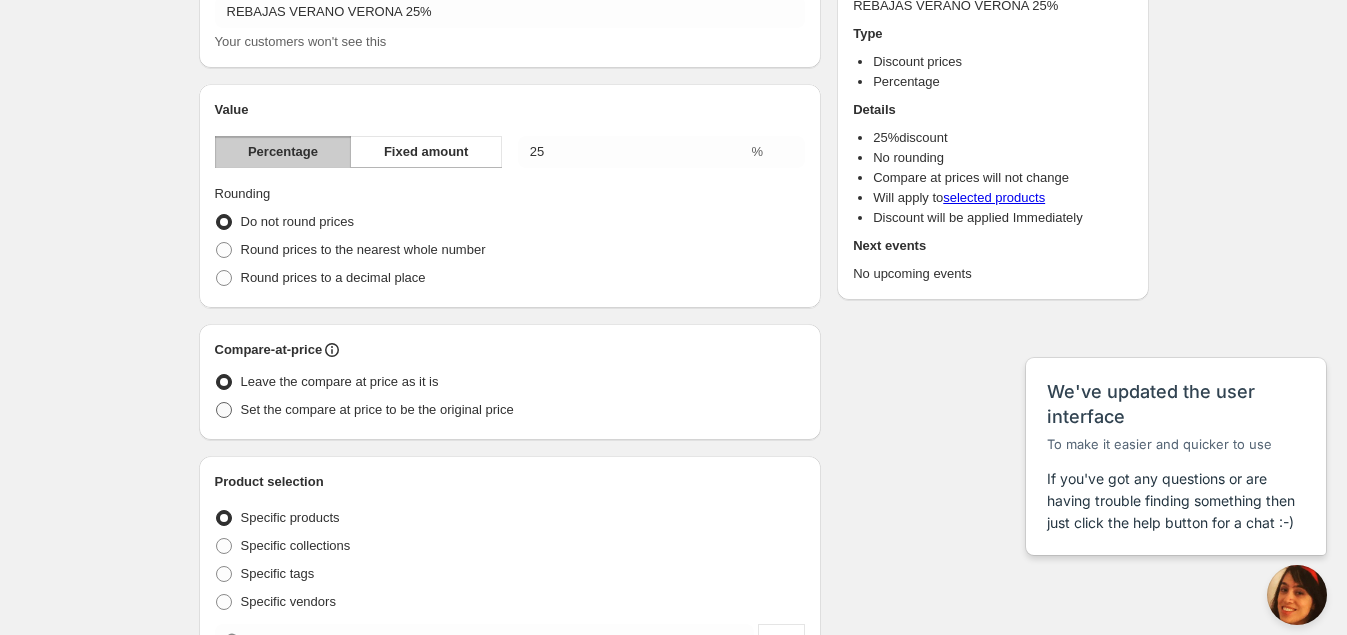 radio on "true" 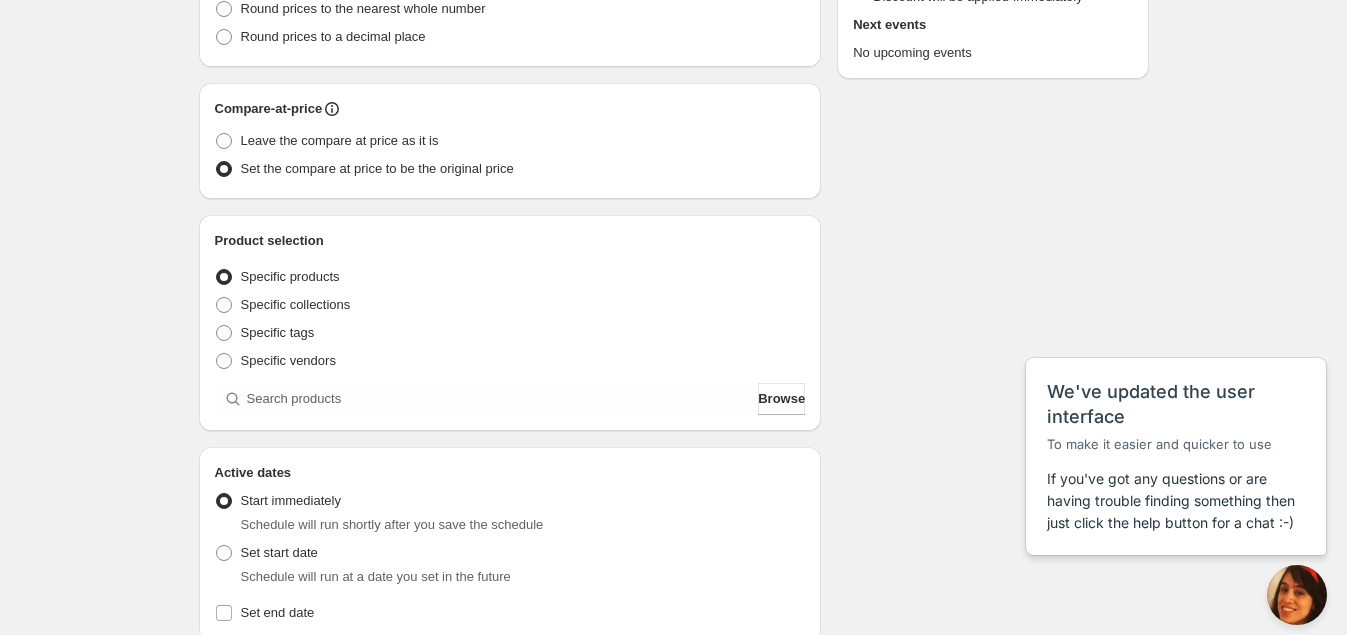 scroll, scrollTop: 375, scrollLeft: 0, axis: vertical 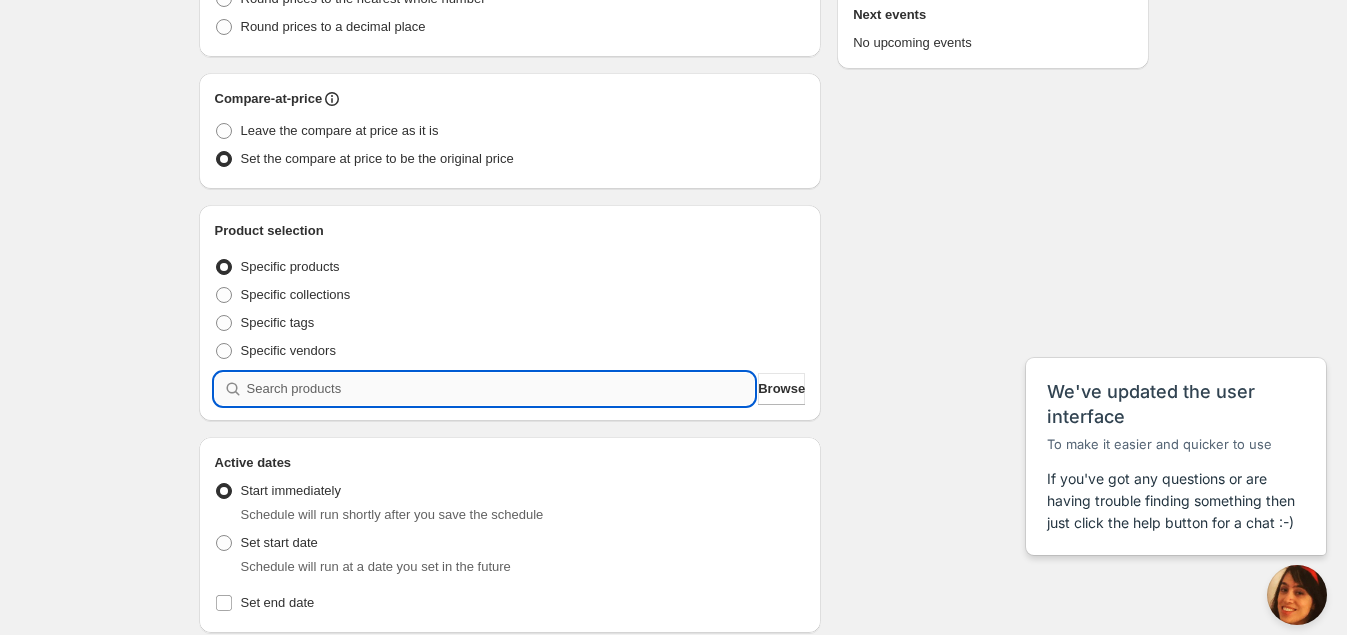 click at bounding box center (501, 389) 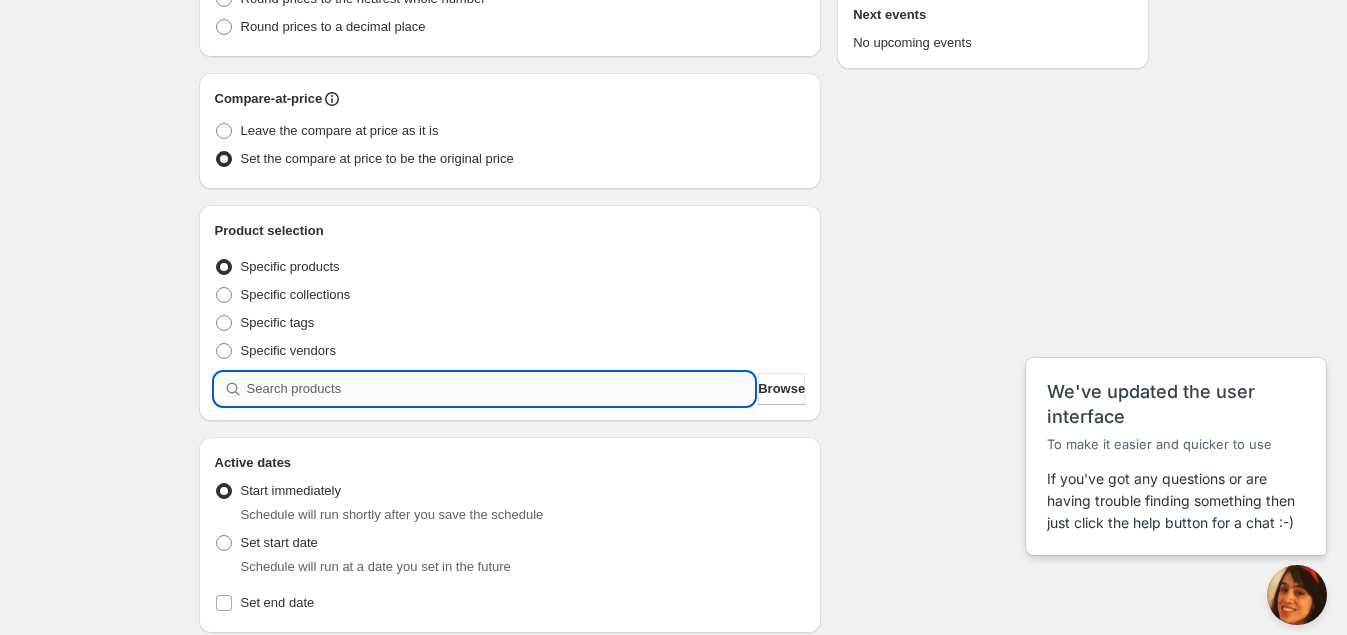 type on "E" 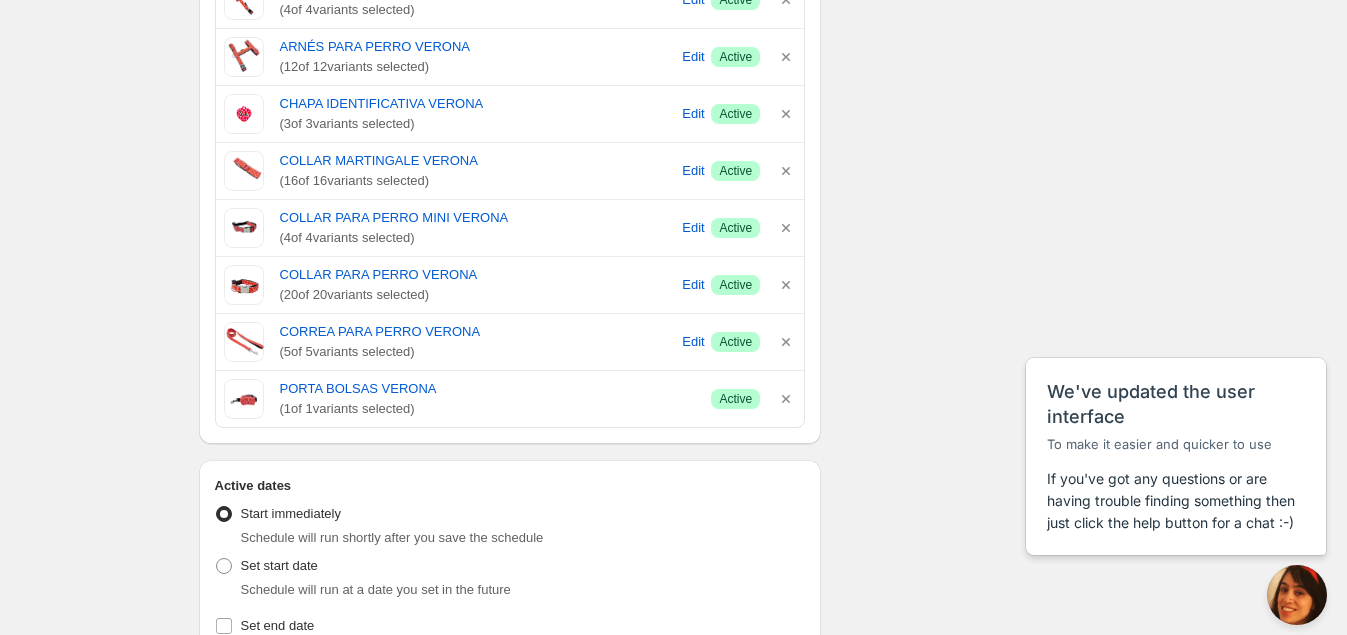 scroll, scrollTop: 1250, scrollLeft: 0, axis: vertical 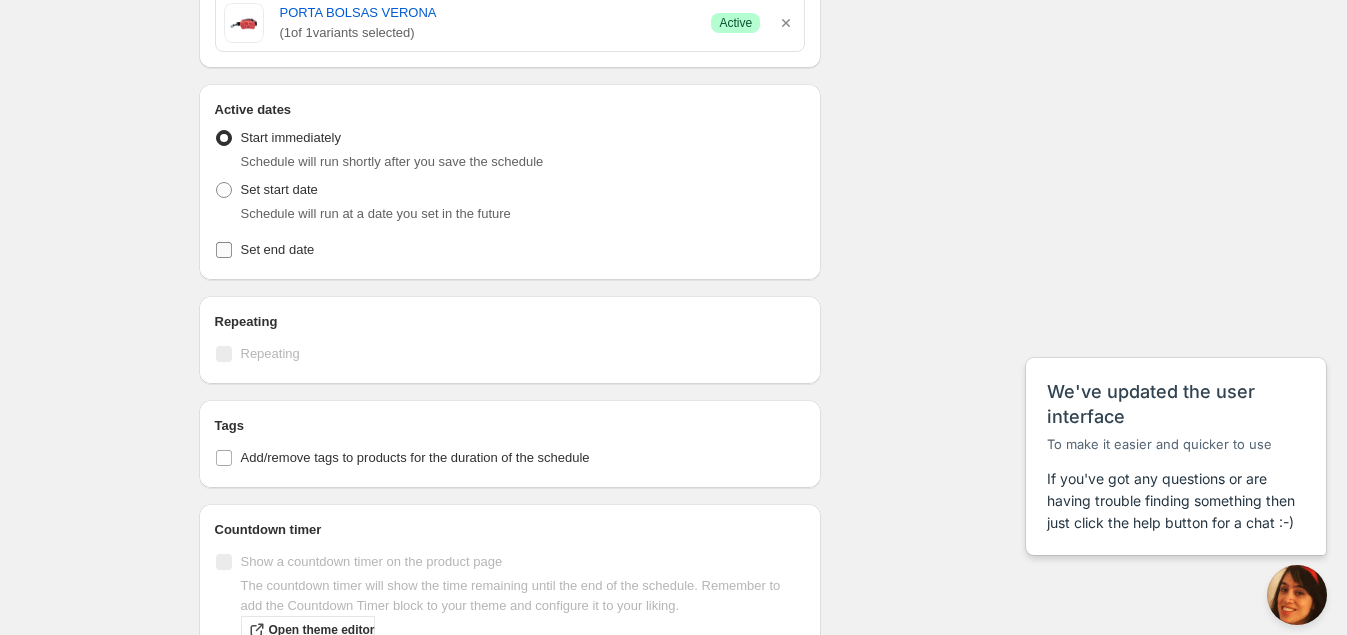 click on "Set end date" at bounding box center (510, 250) 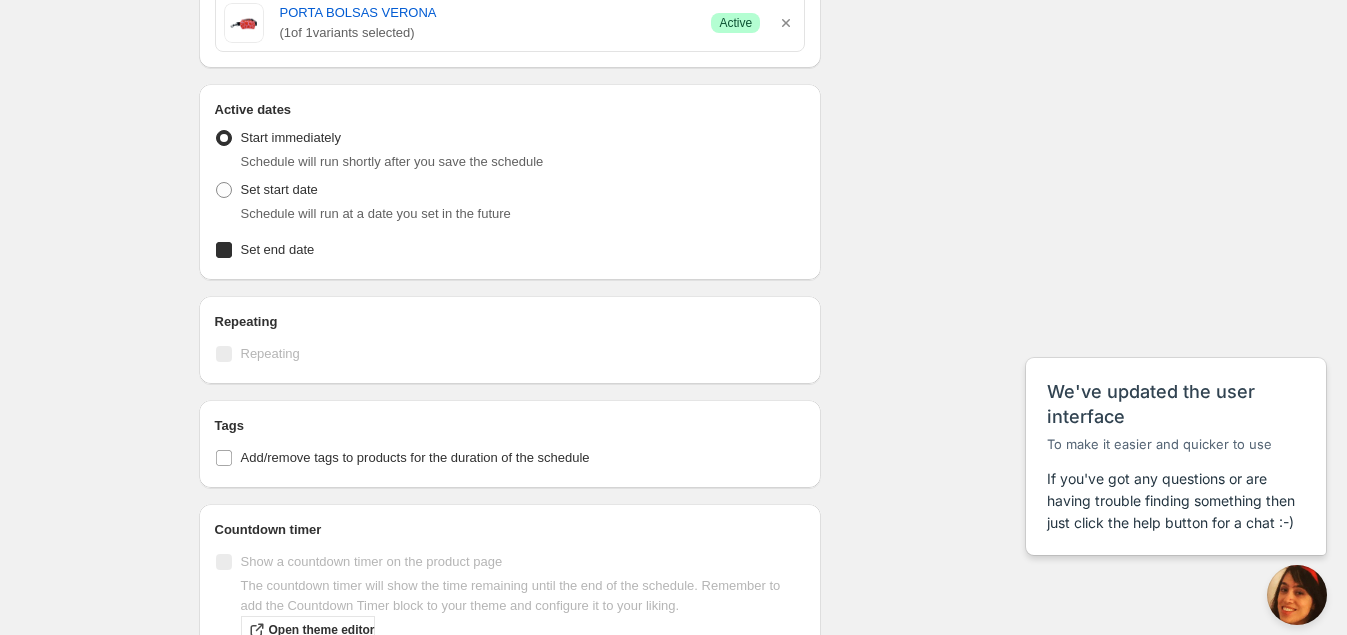 checkbox on "true" 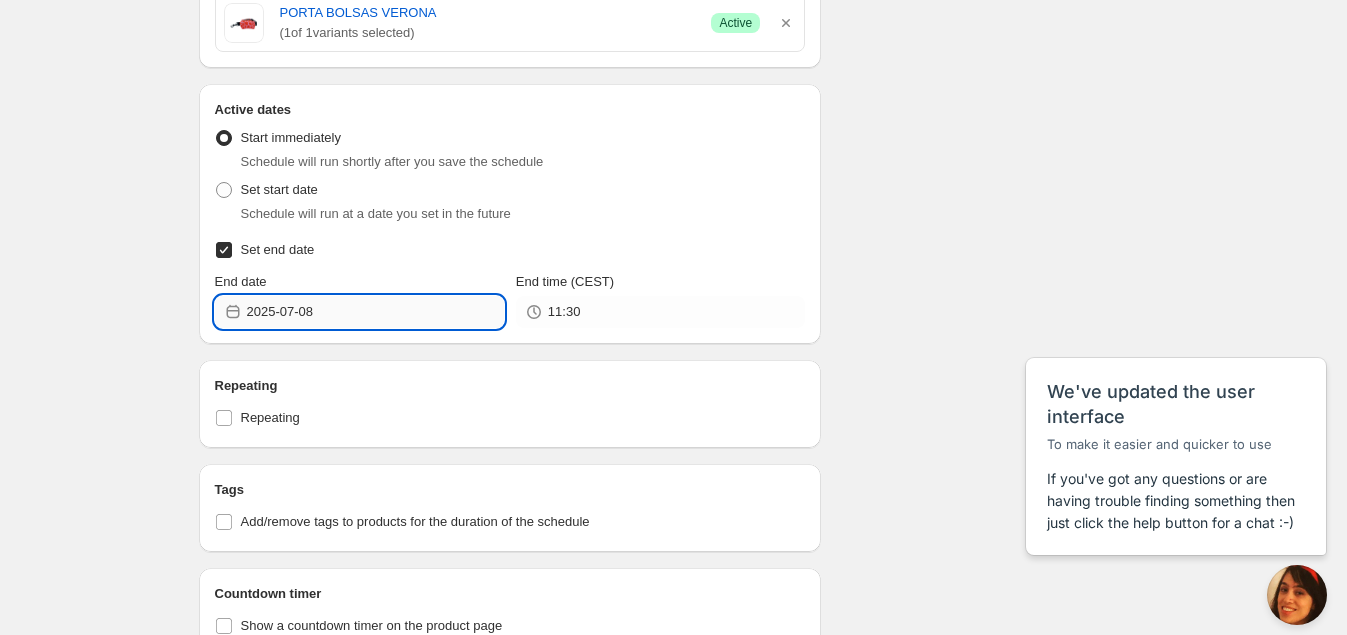 click on "2025-07-08" at bounding box center [375, 312] 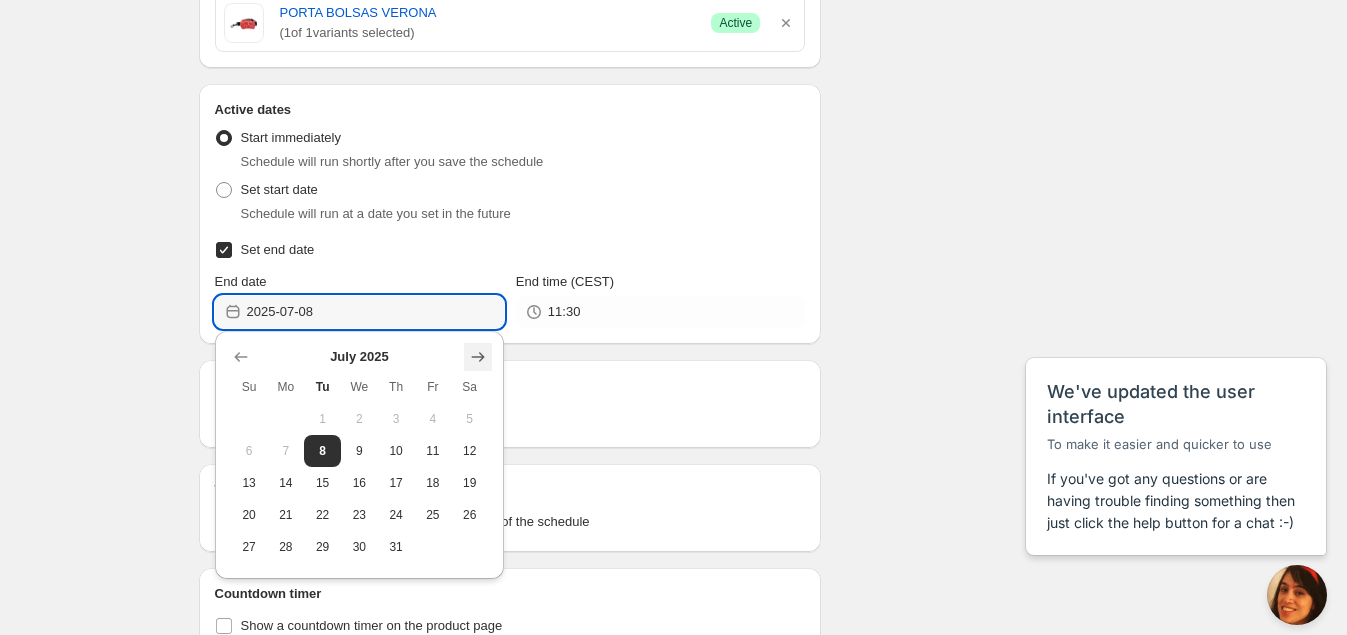 click at bounding box center (478, 357) 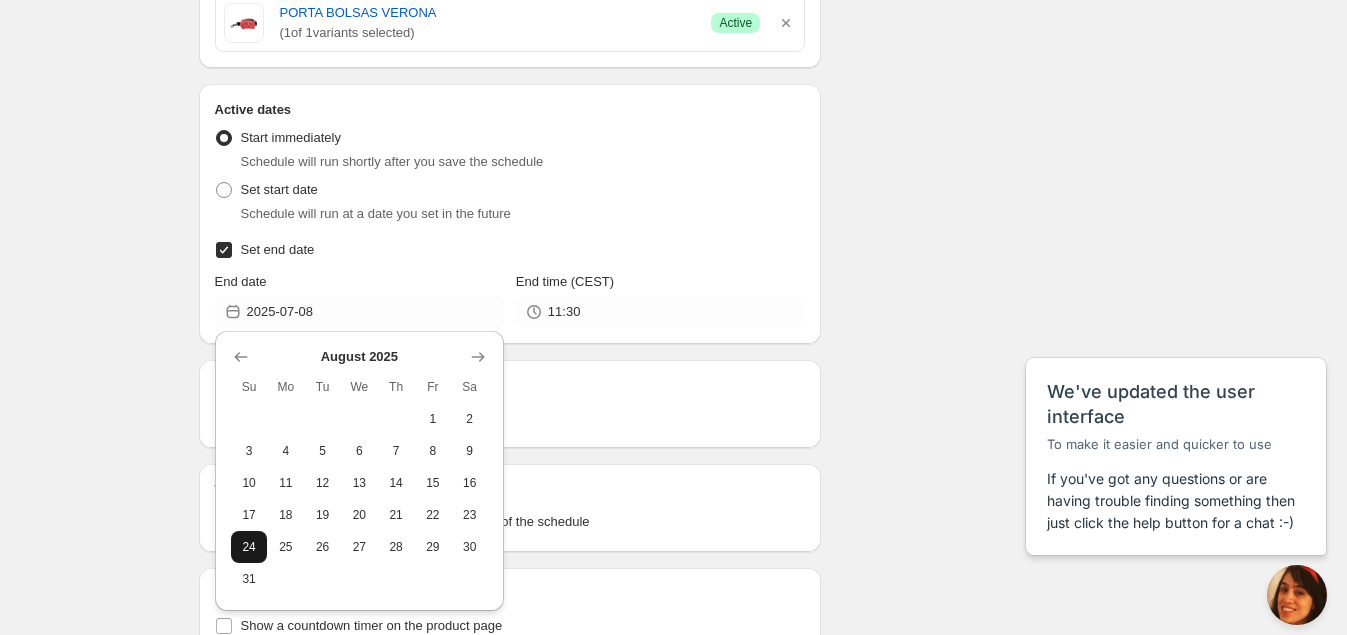 click on "24" at bounding box center (249, 547) 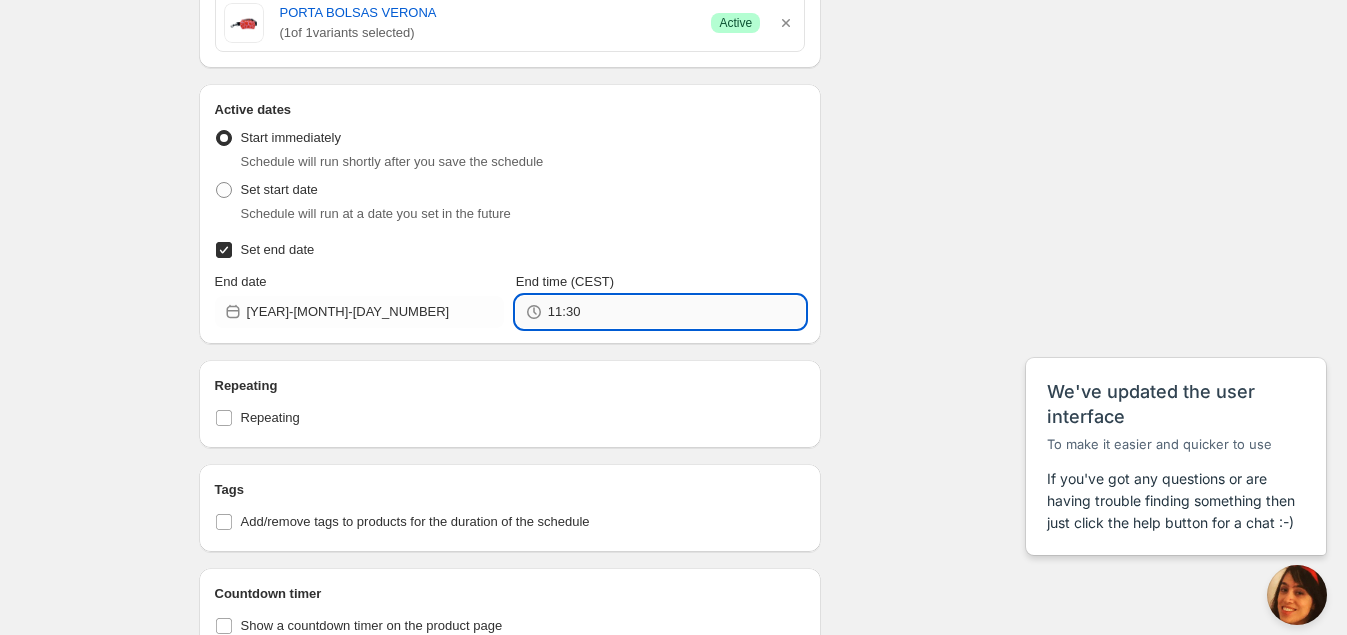 click on "11:30" at bounding box center [676, 312] 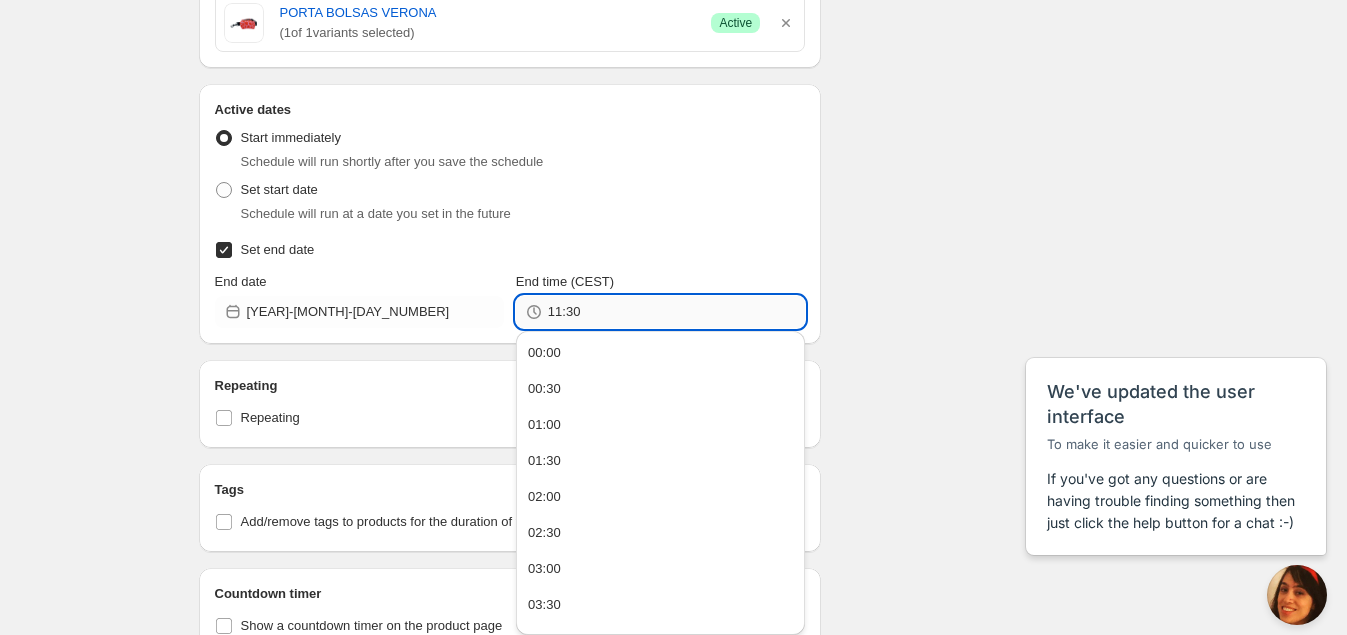 click on "11:30" at bounding box center [676, 312] 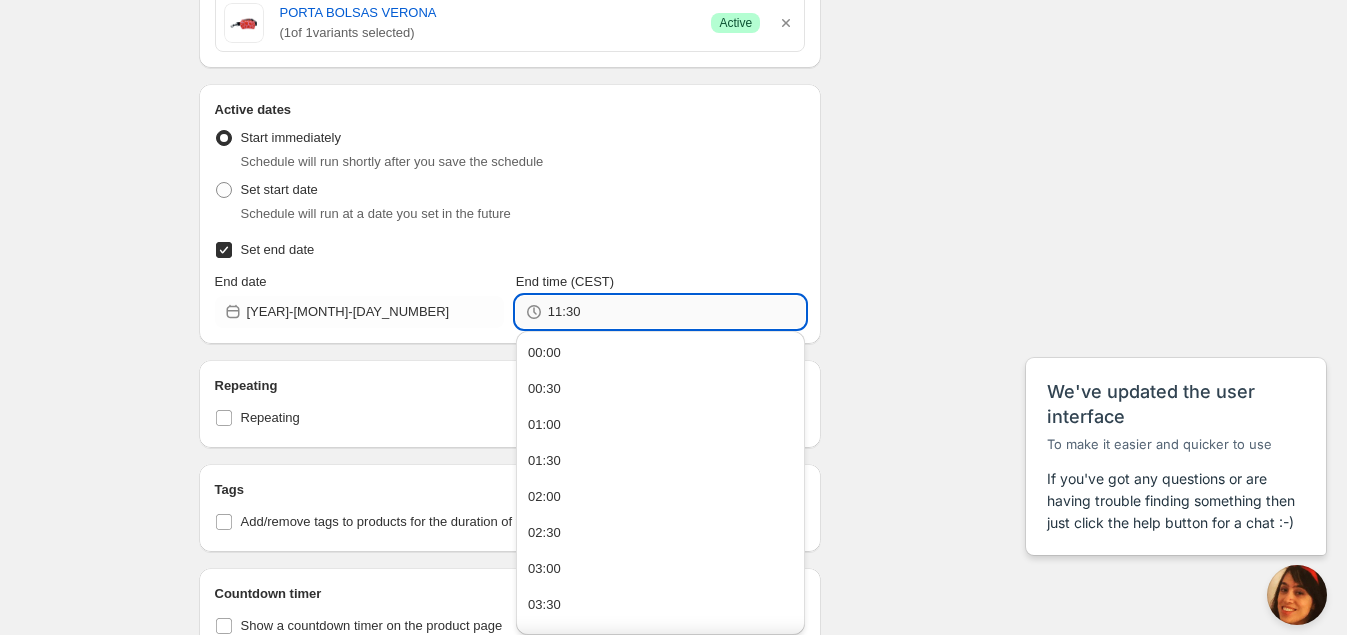 click on "11:30" at bounding box center (676, 312) 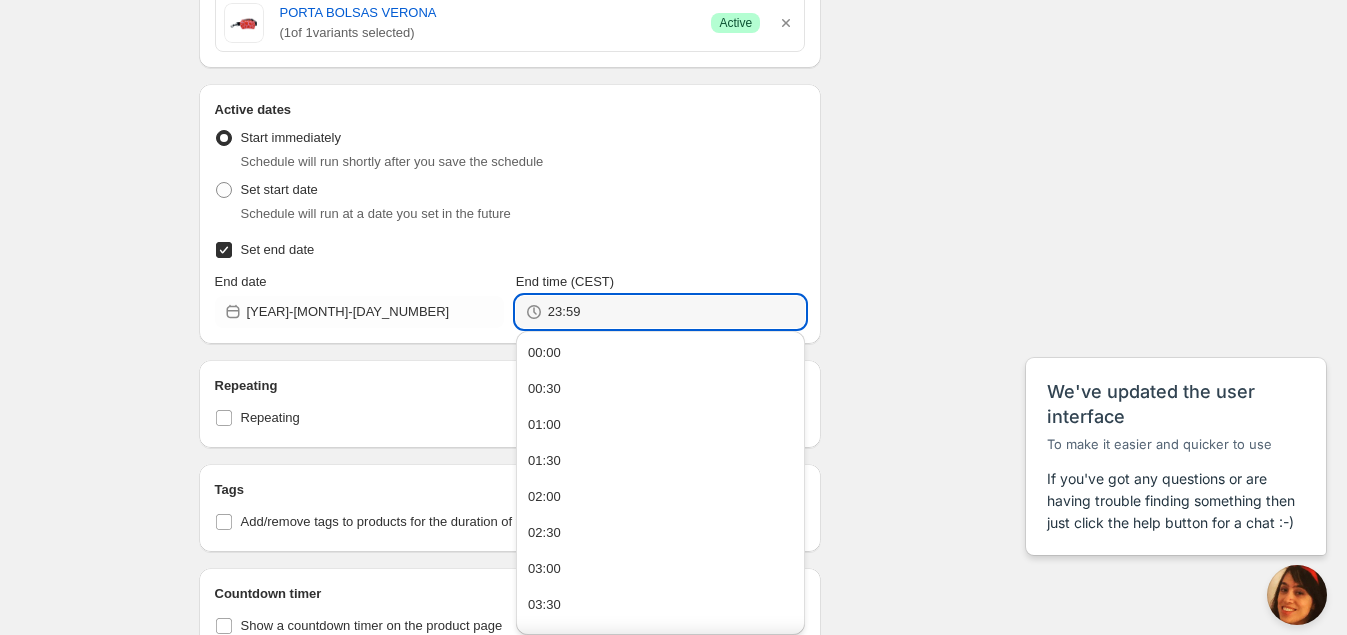 type on "23:59" 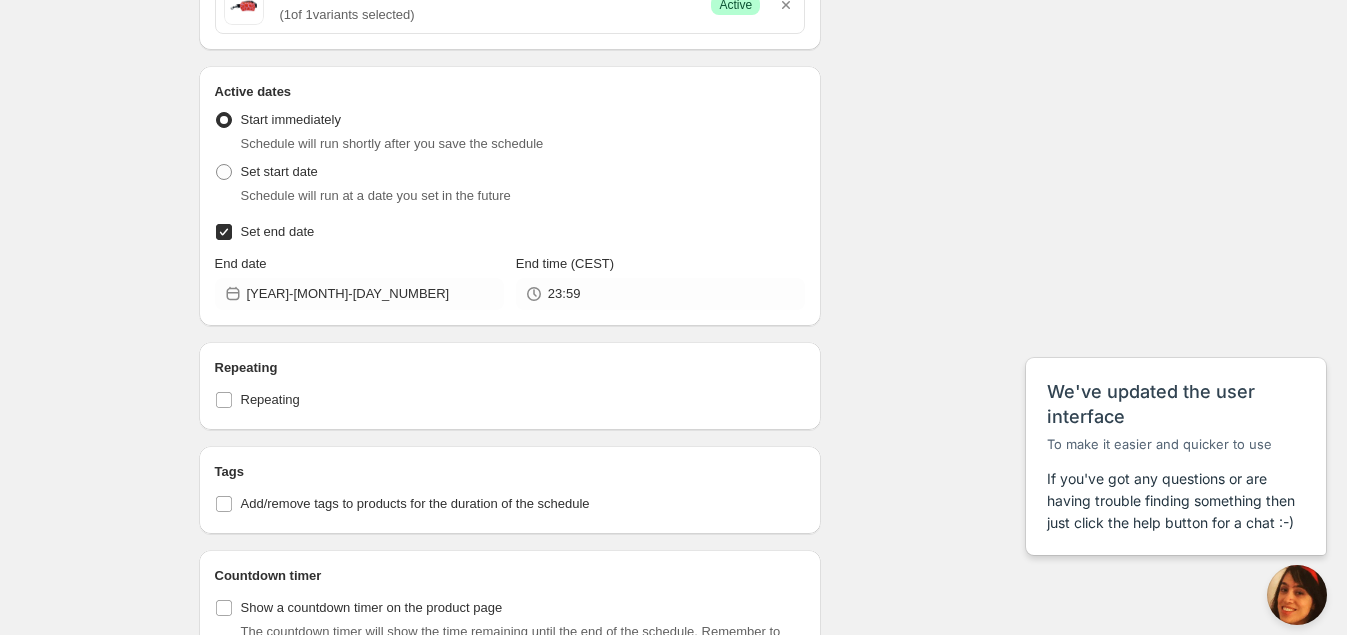 scroll, scrollTop: 1426, scrollLeft: 0, axis: vertical 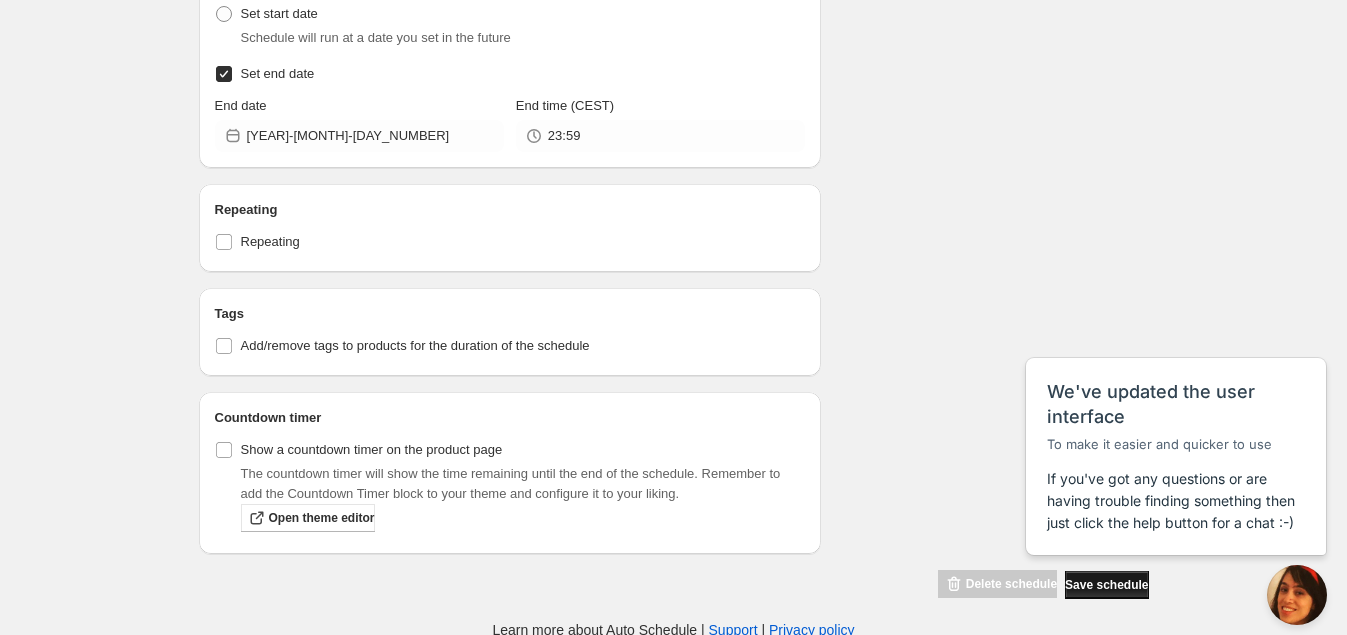 click on "Save schedule" at bounding box center [1106, 585] 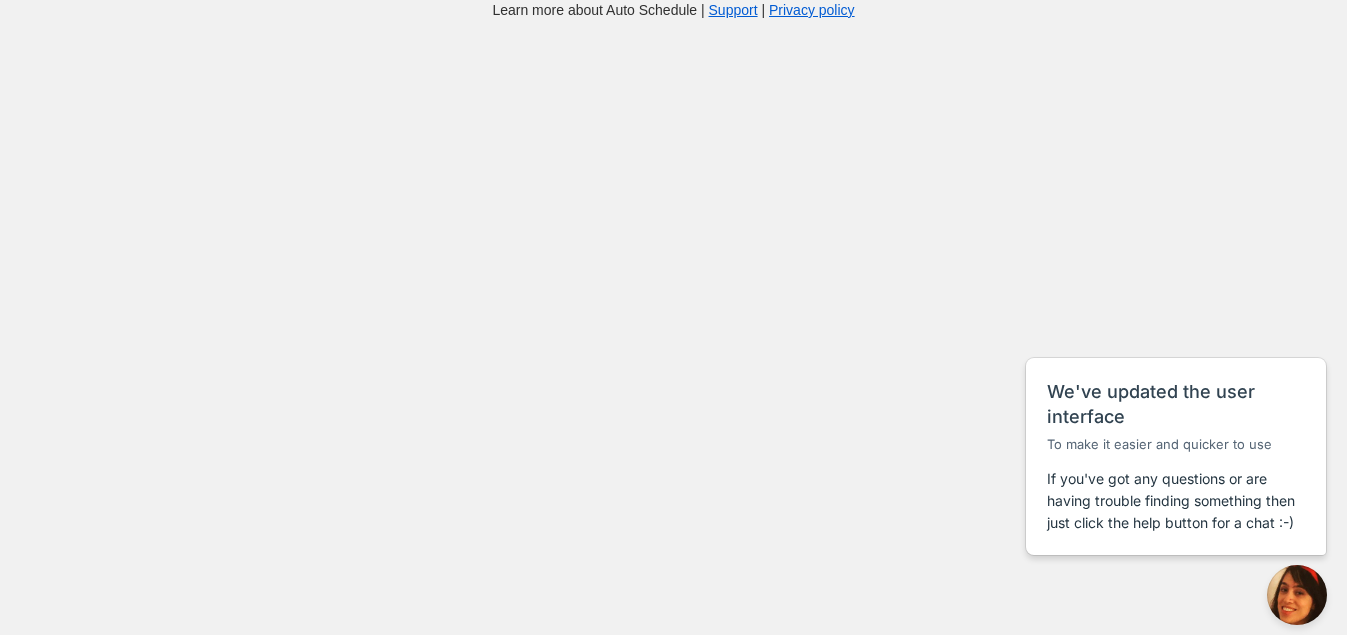 scroll, scrollTop: 0, scrollLeft: 0, axis: both 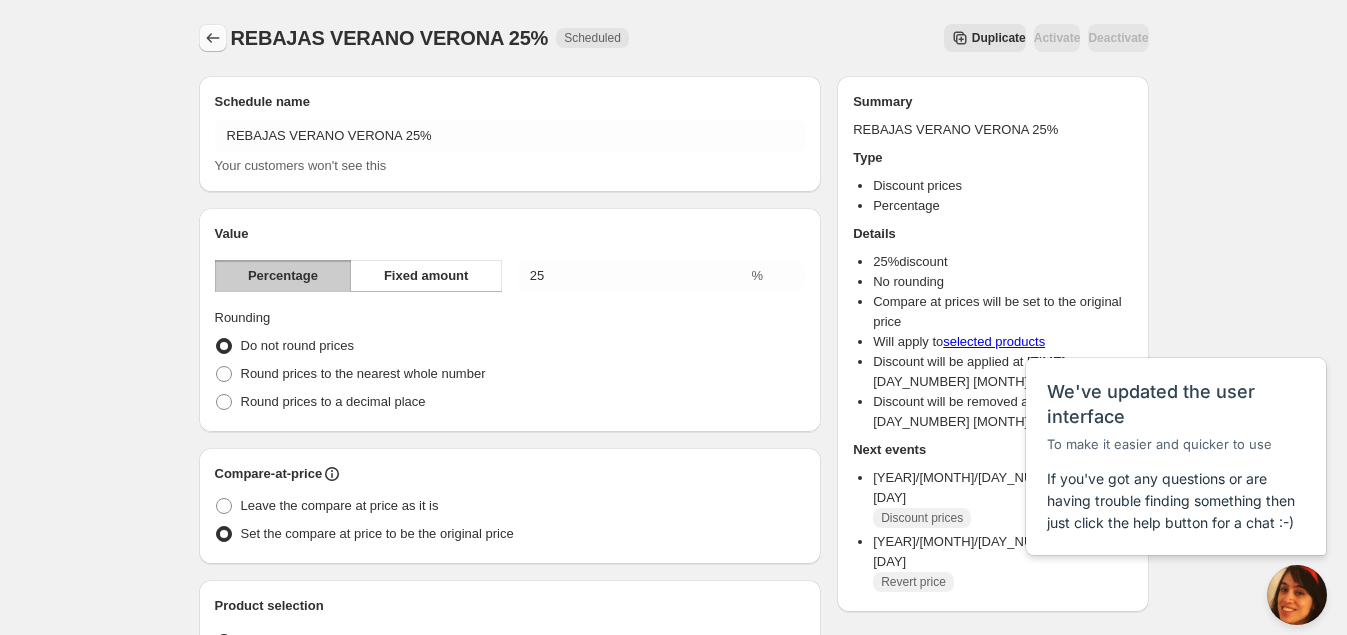 click at bounding box center (213, 38) 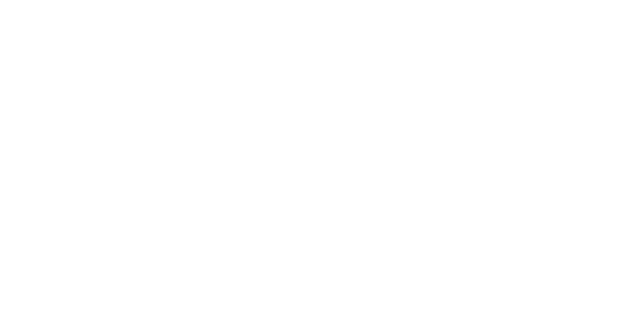 scroll, scrollTop: 0, scrollLeft: 0, axis: both 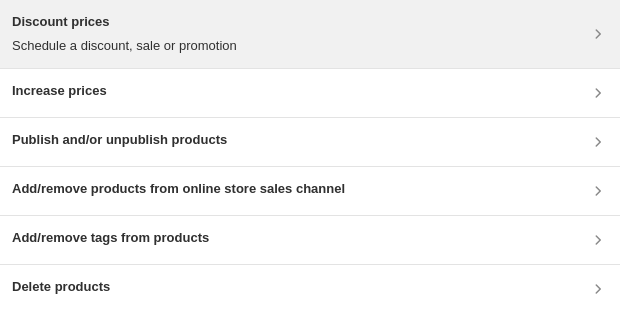 click on "Discount prices Schedule a discount, sale or promotion" at bounding box center [310, 34] 